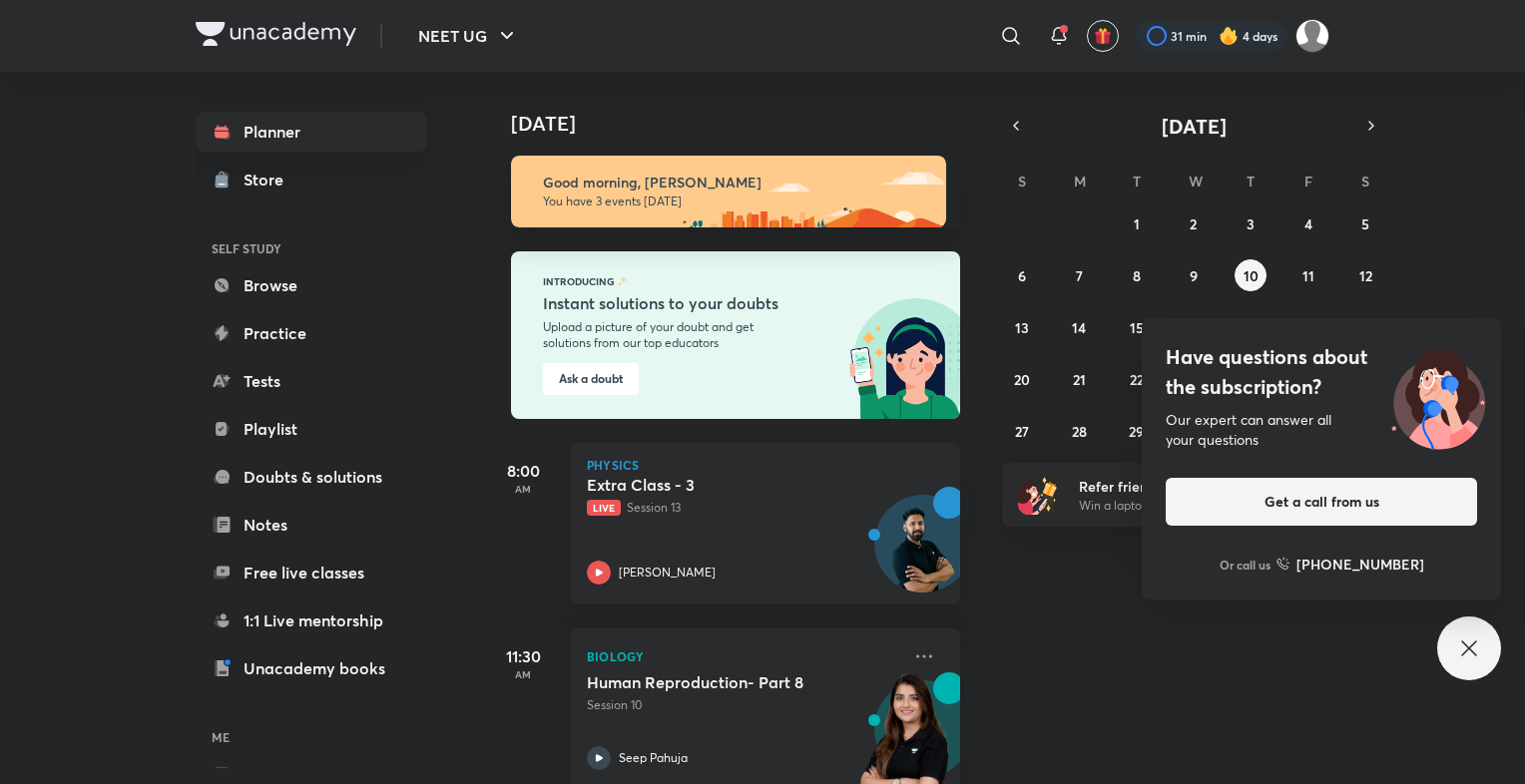 scroll, scrollTop: 0, scrollLeft: 0, axis: both 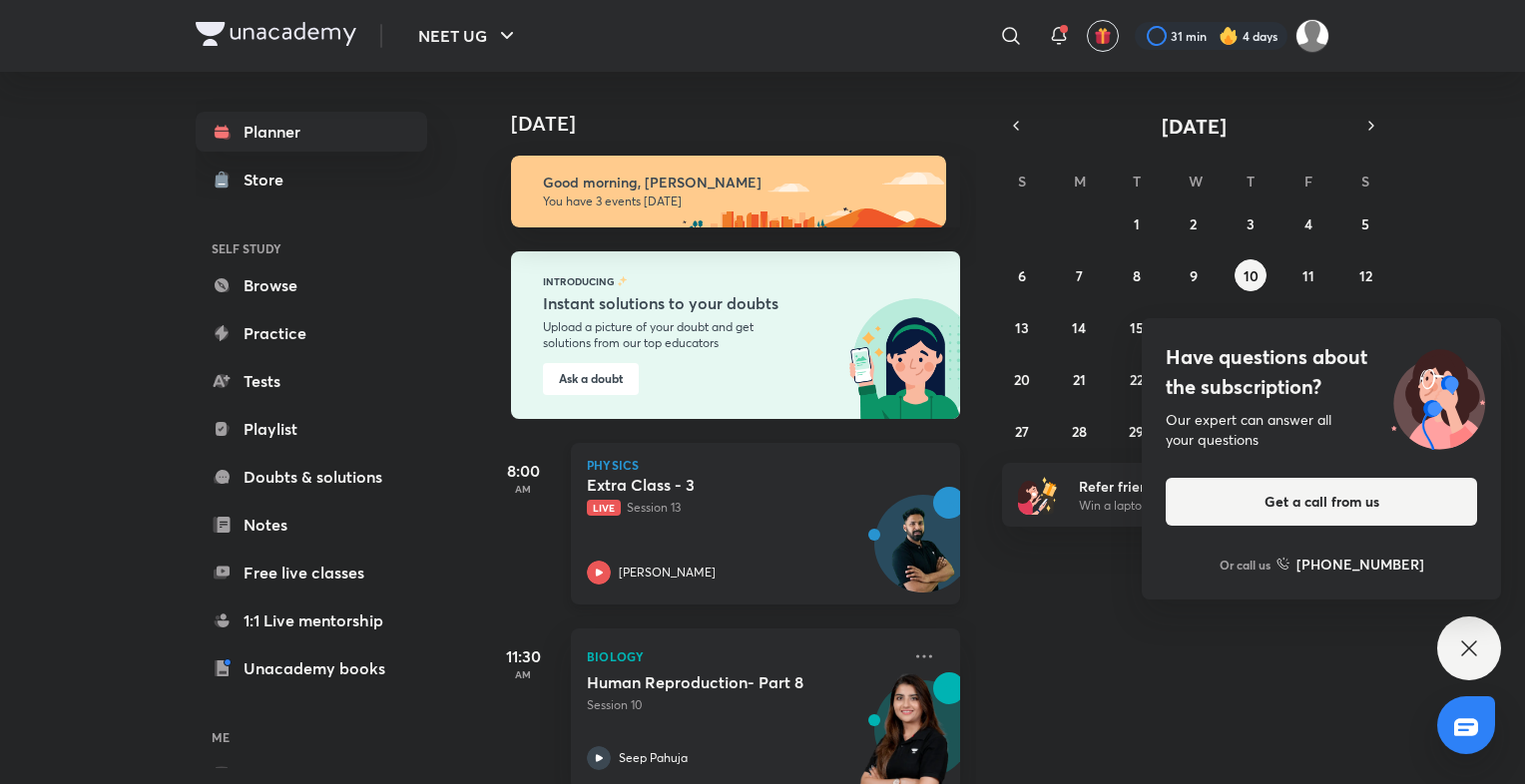 click 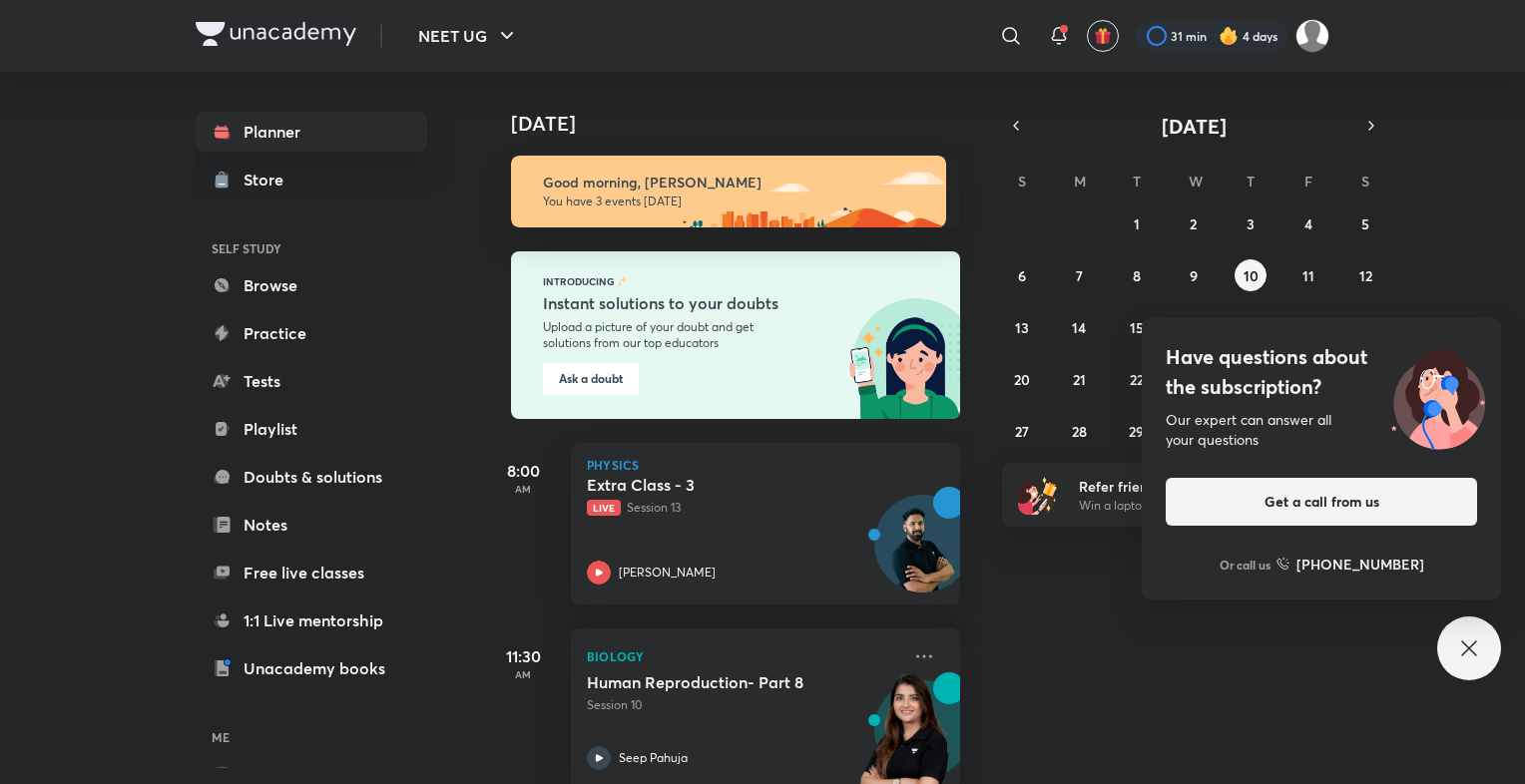 drag, startPoint x: 1509, startPoint y: 2, endPoint x: 1338, endPoint y: 818, distance: 833.7248 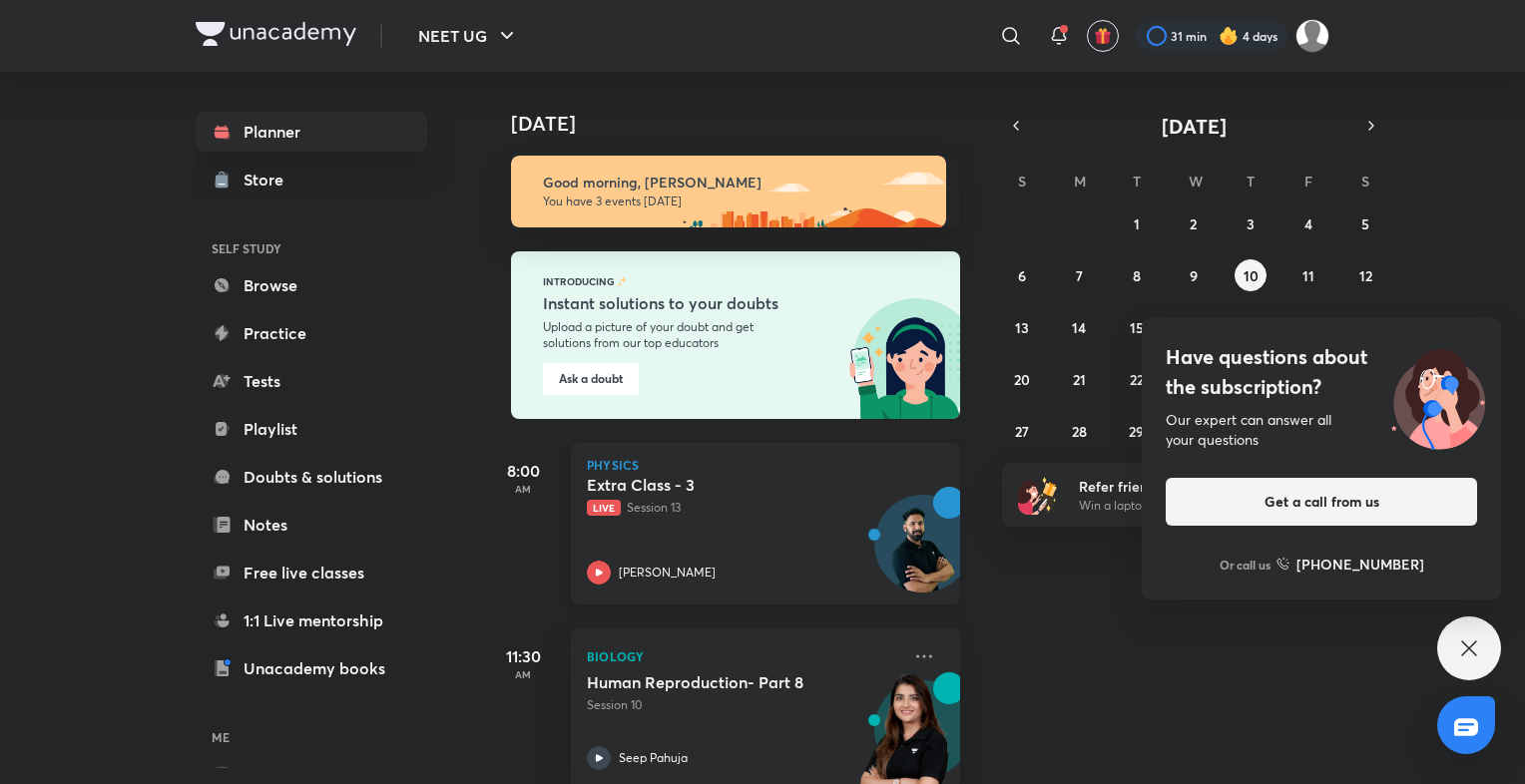click at bounding box center (599, 573) 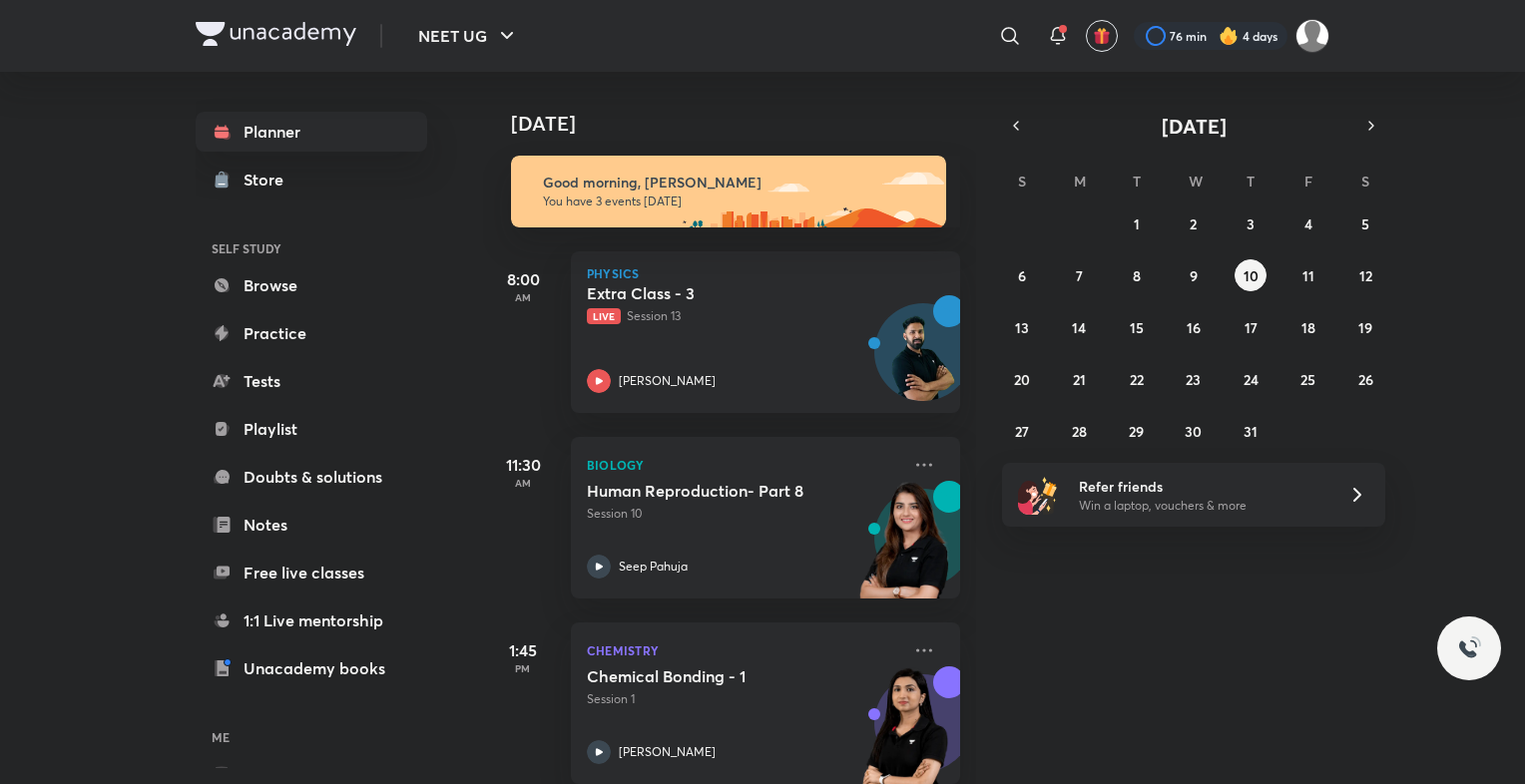 scroll, scrollTop: 0, scrollLeft: 0, axis: both 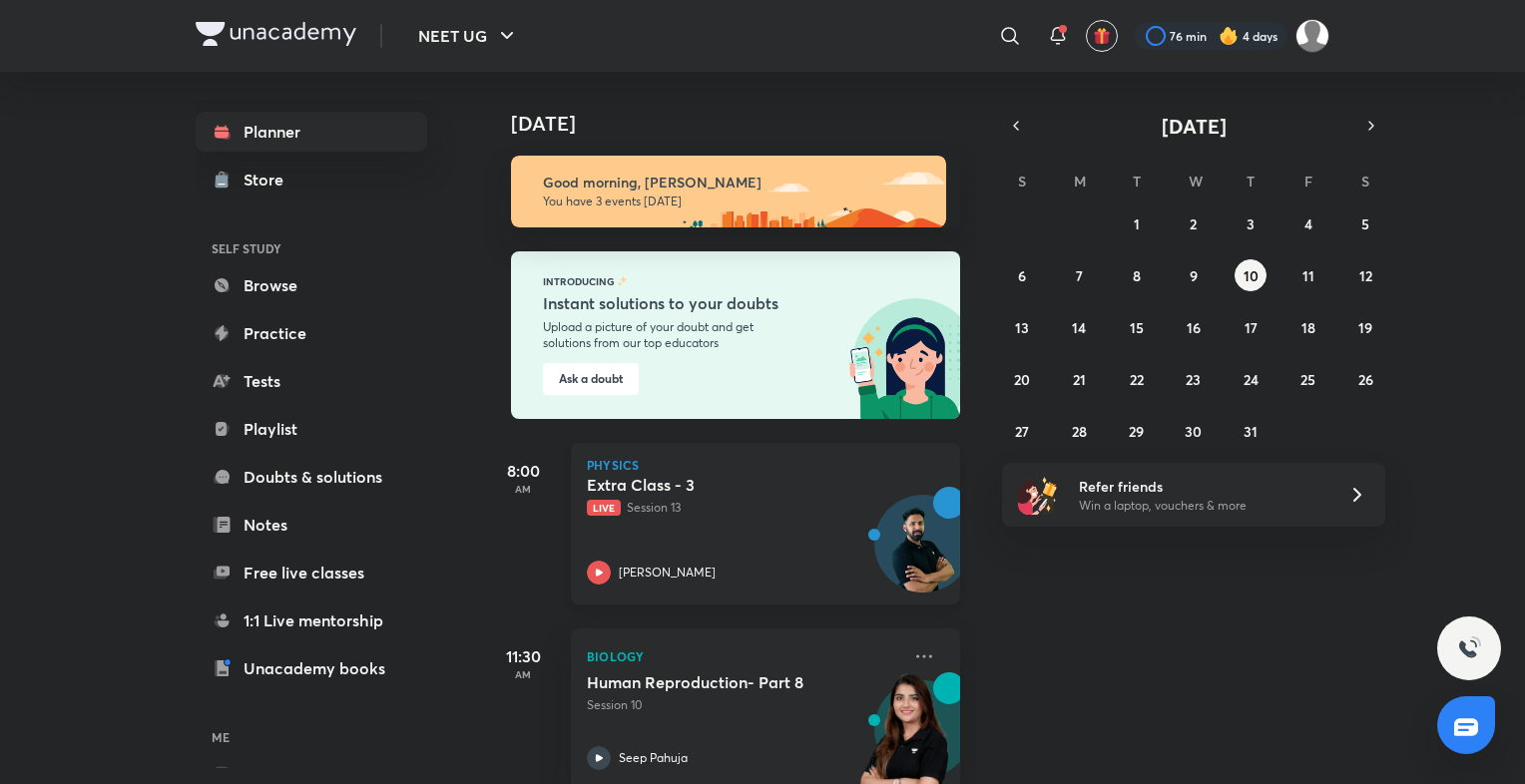 click 